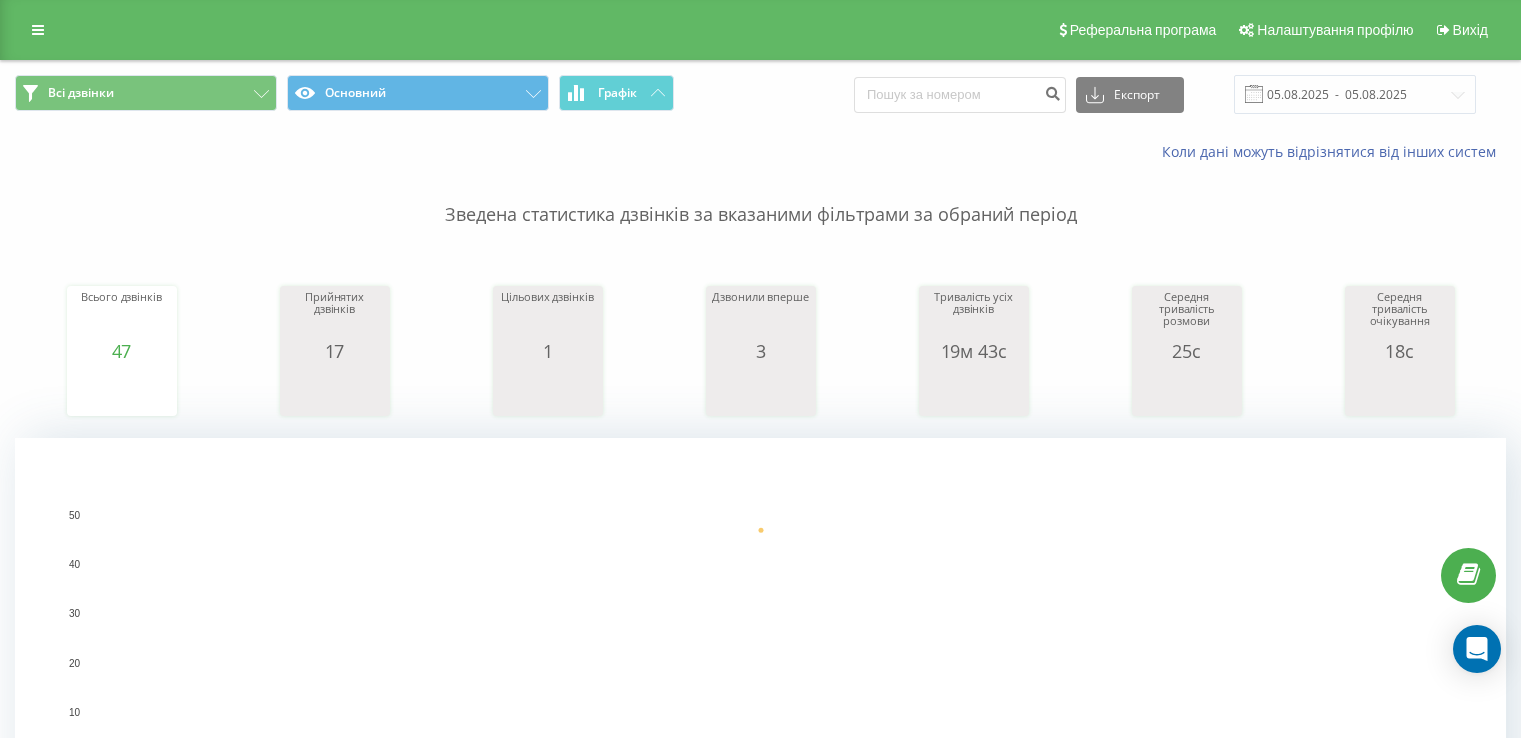 scroll, scrollTop: 1200, scrollLeft: 0, axis: vertical 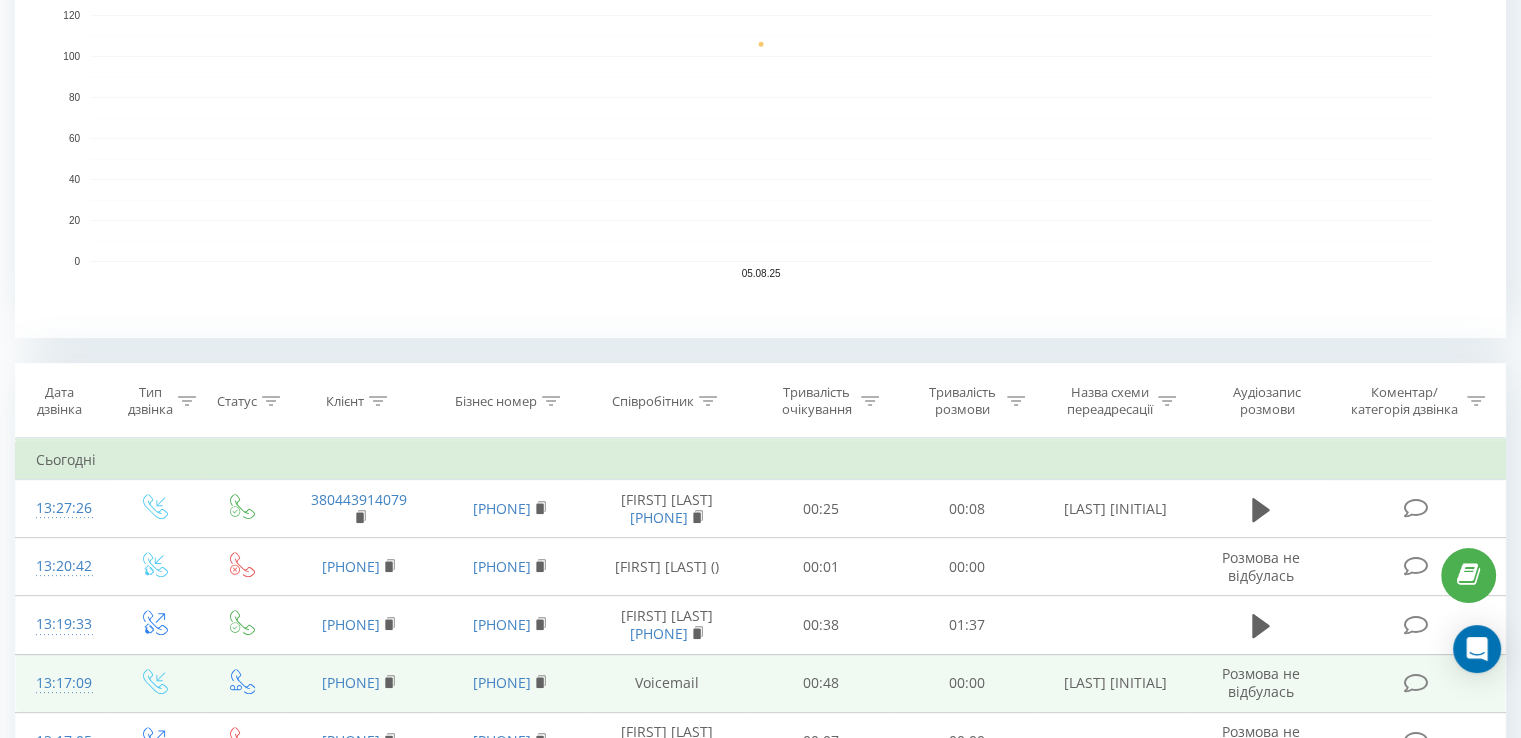 drag, startPoint x: 424, startPoint y: 670, endPoint x: 309, endPoint y: 659, distance: 115.52489 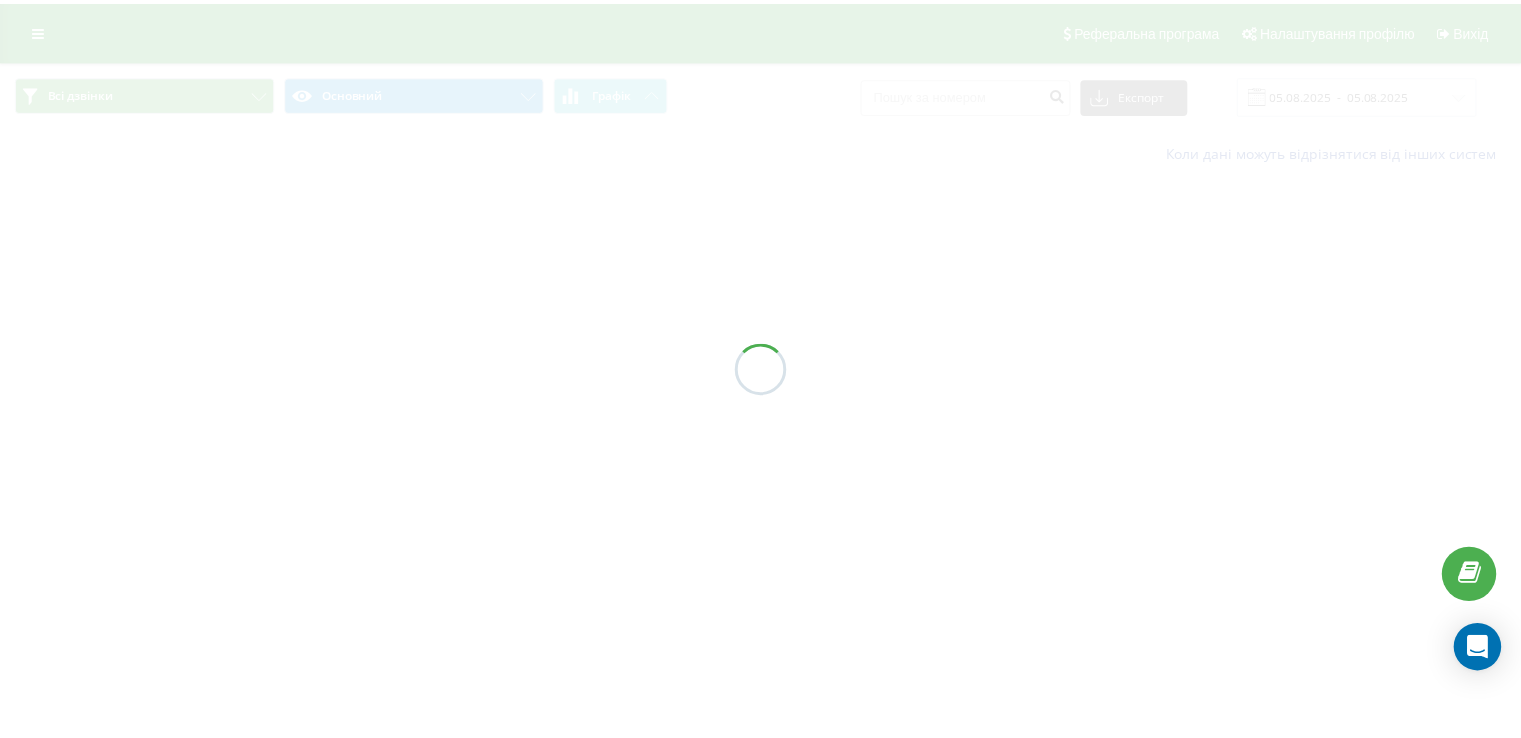 scroll, scrollTop: 0, scrollLeft: 0, axis: both 